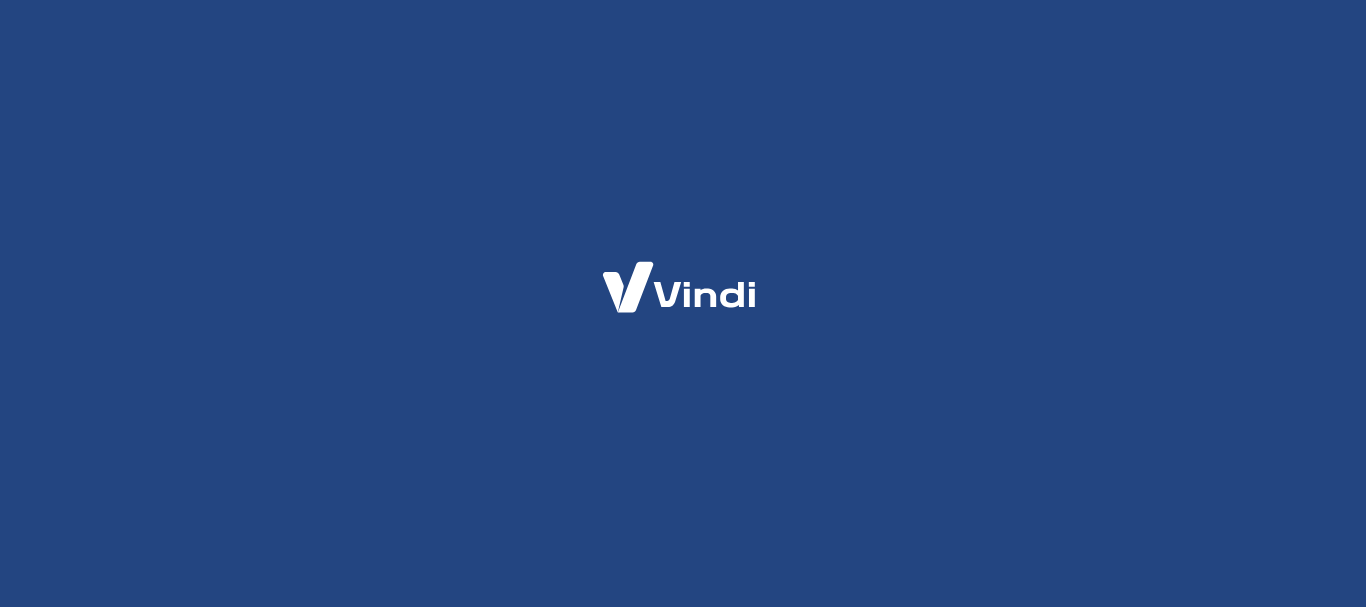 scroll, scrollTop: 0, scrollLeft: 0, axis: both 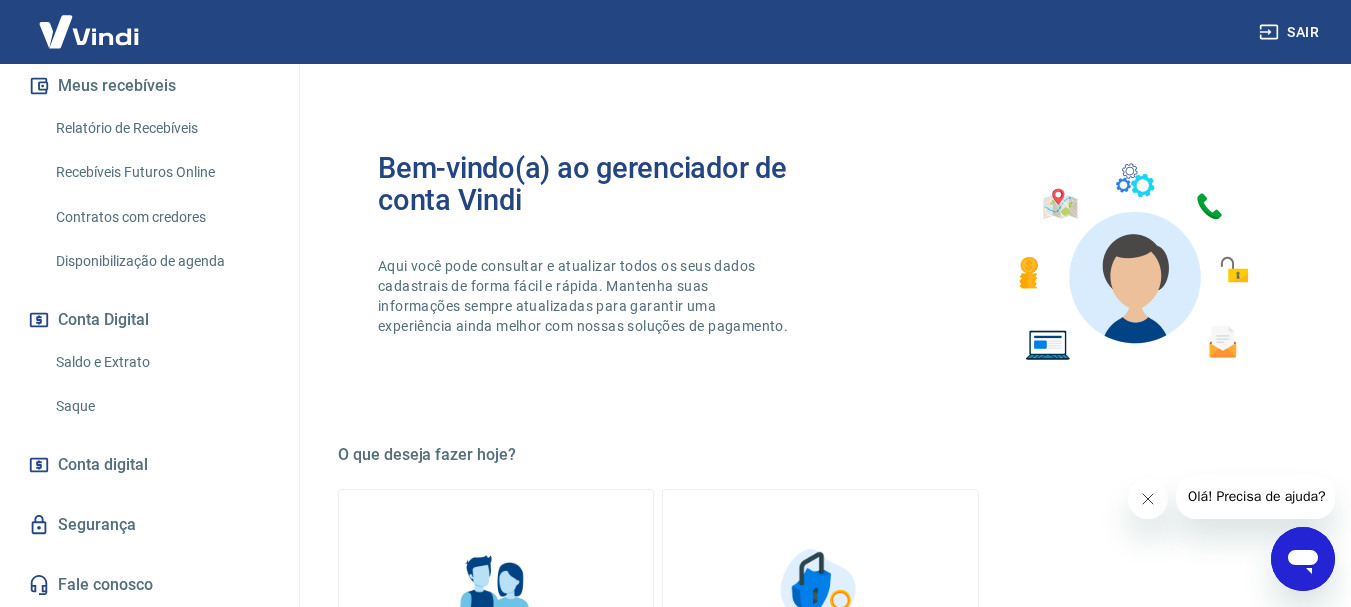 click on "Saque" at bounding box center (161, 406) 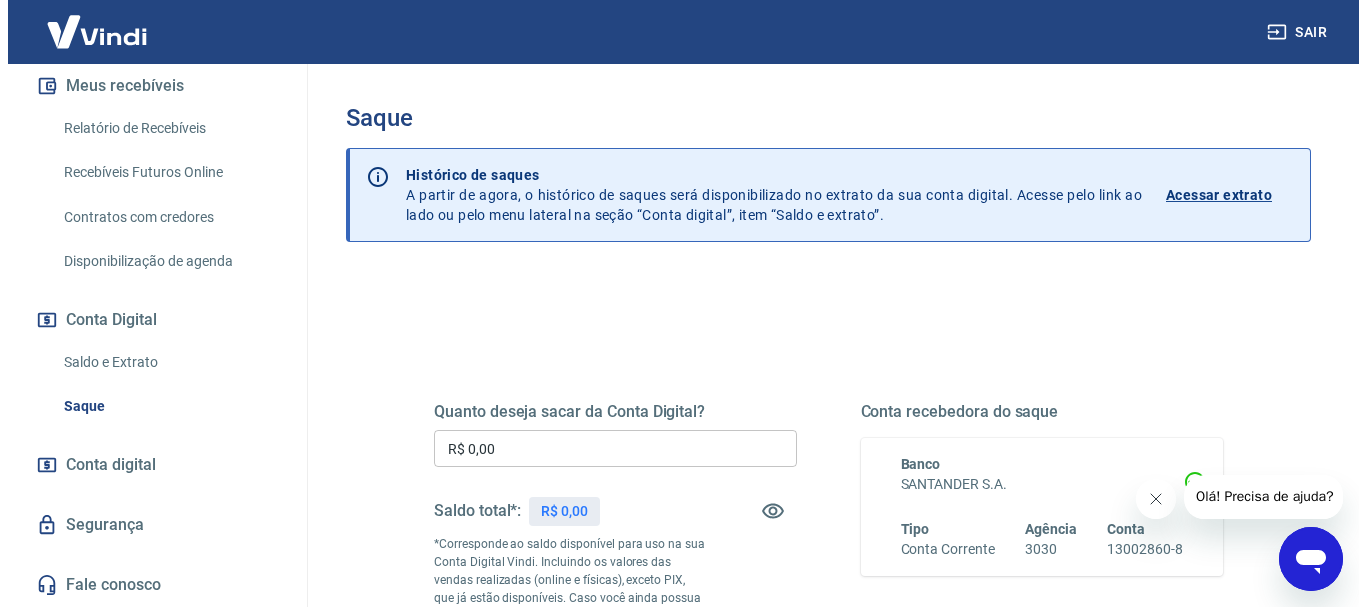 scroll, scrollTop: 200, scrollLeft: 0, axis: vertical 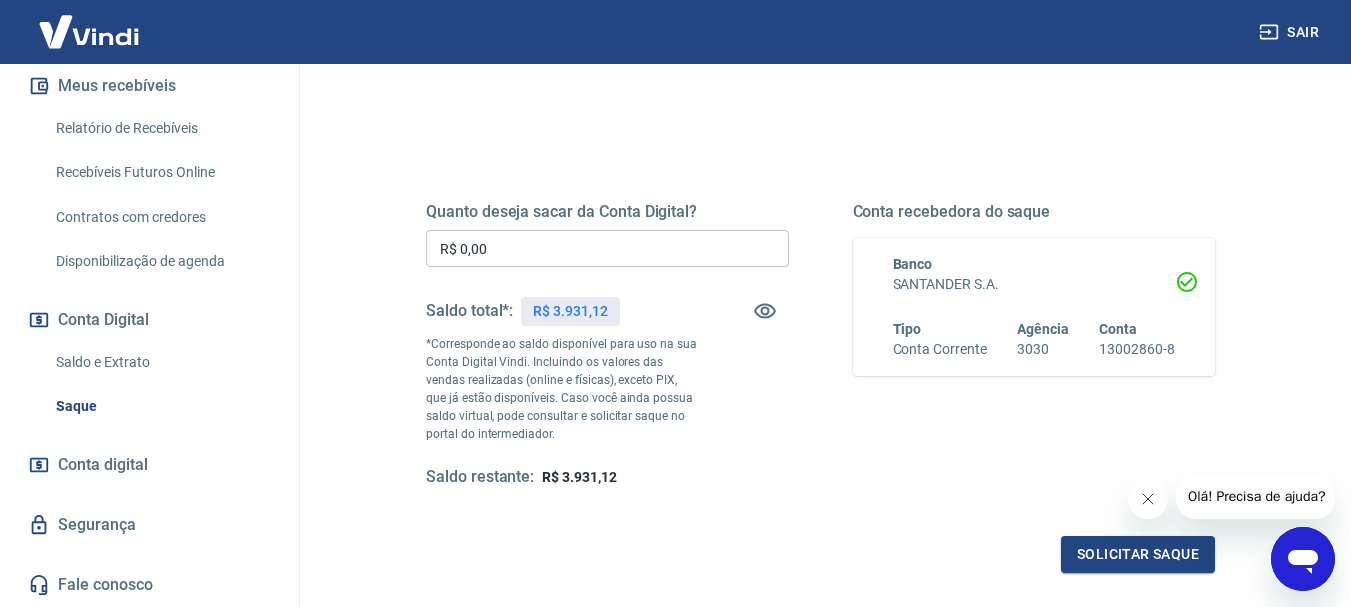 click on "R$ 0,00" at bounding box center (607, 248) 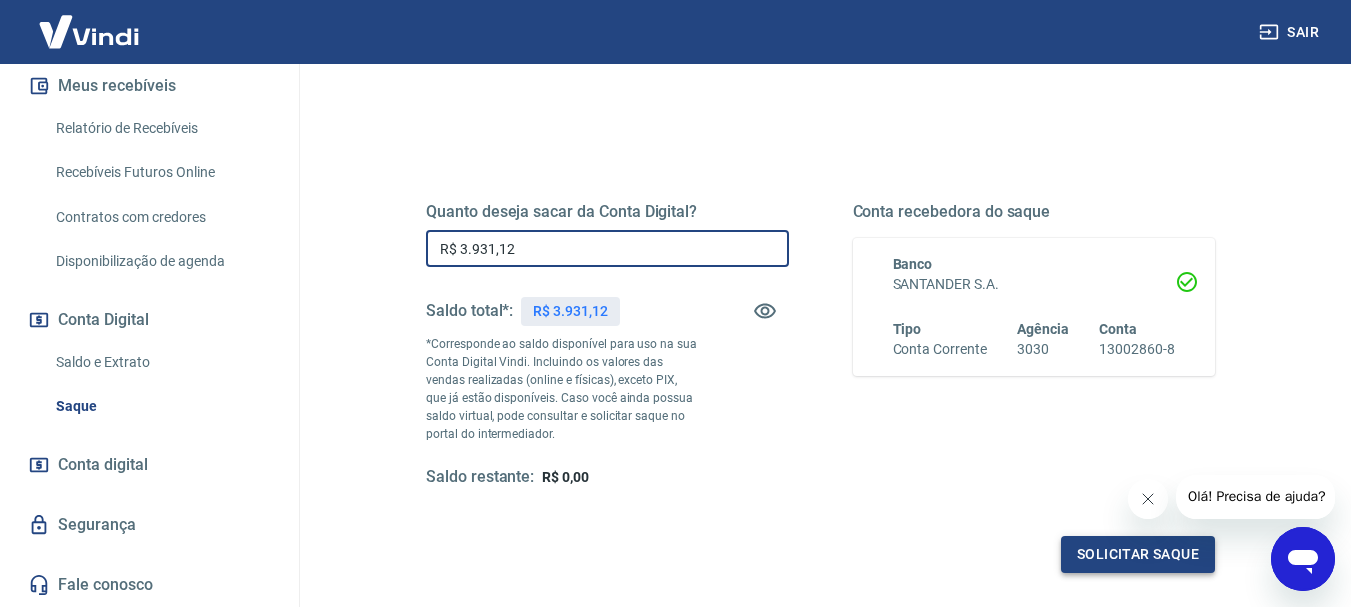 type on "R$ 3.931,12" 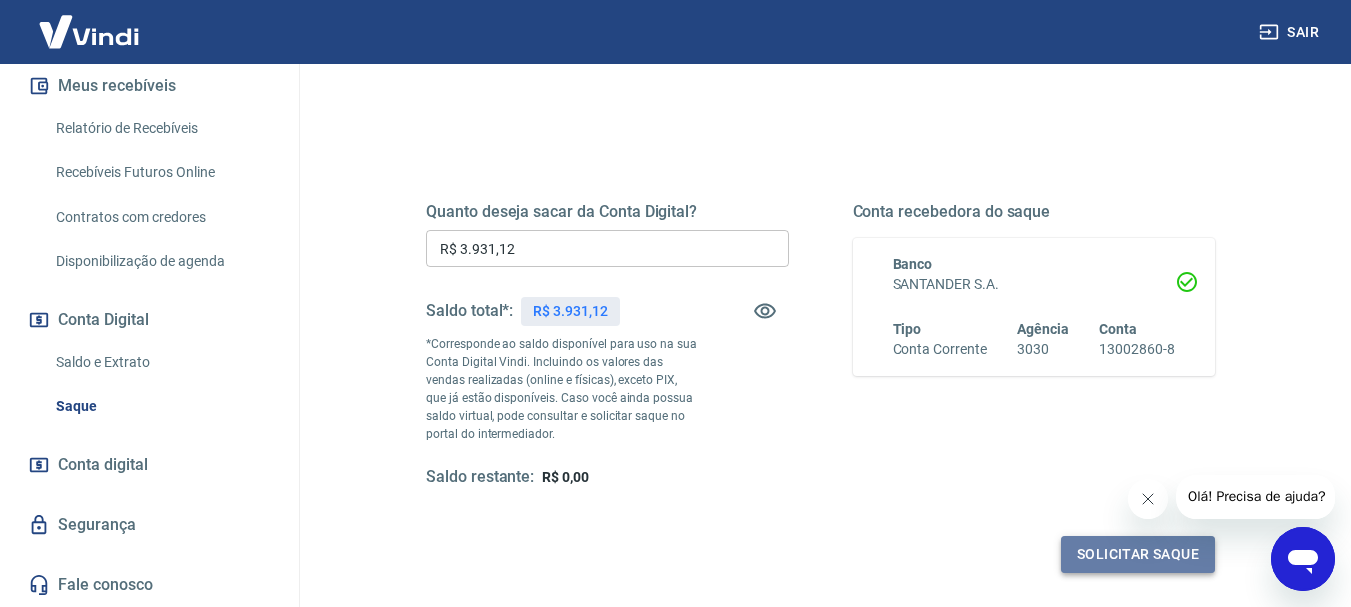 click on "Solicitar saque" at bounding box center (1138, 554) 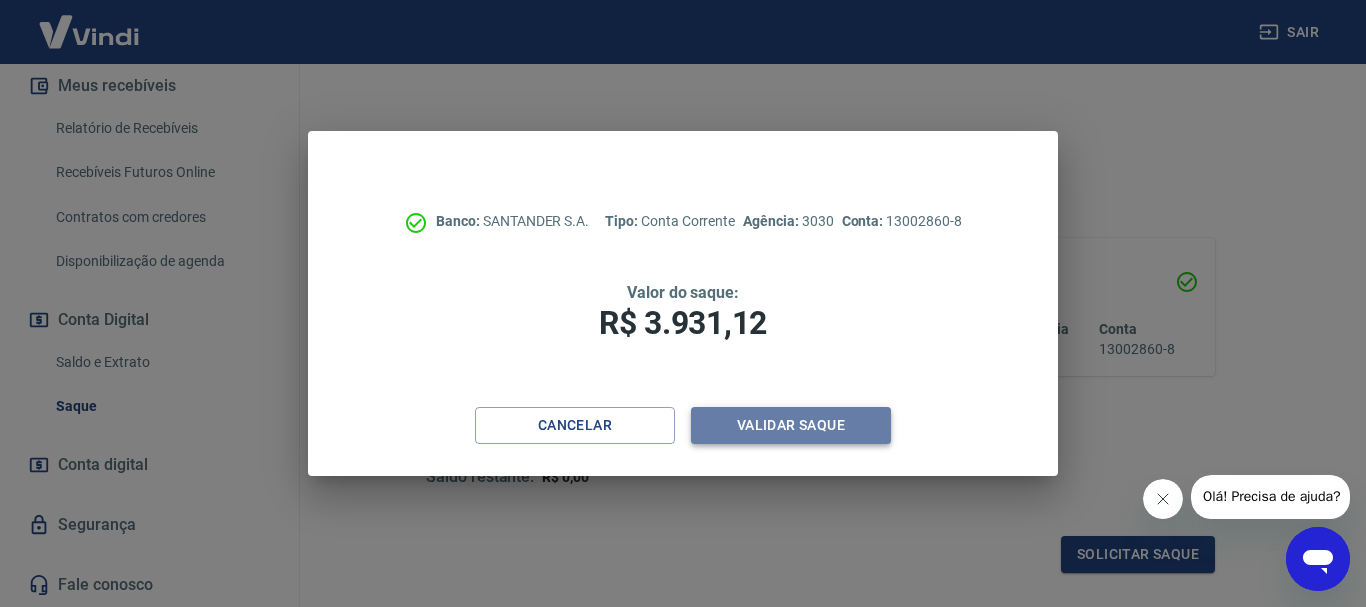 click on "Validar saque" at bounding box center (791, 425) 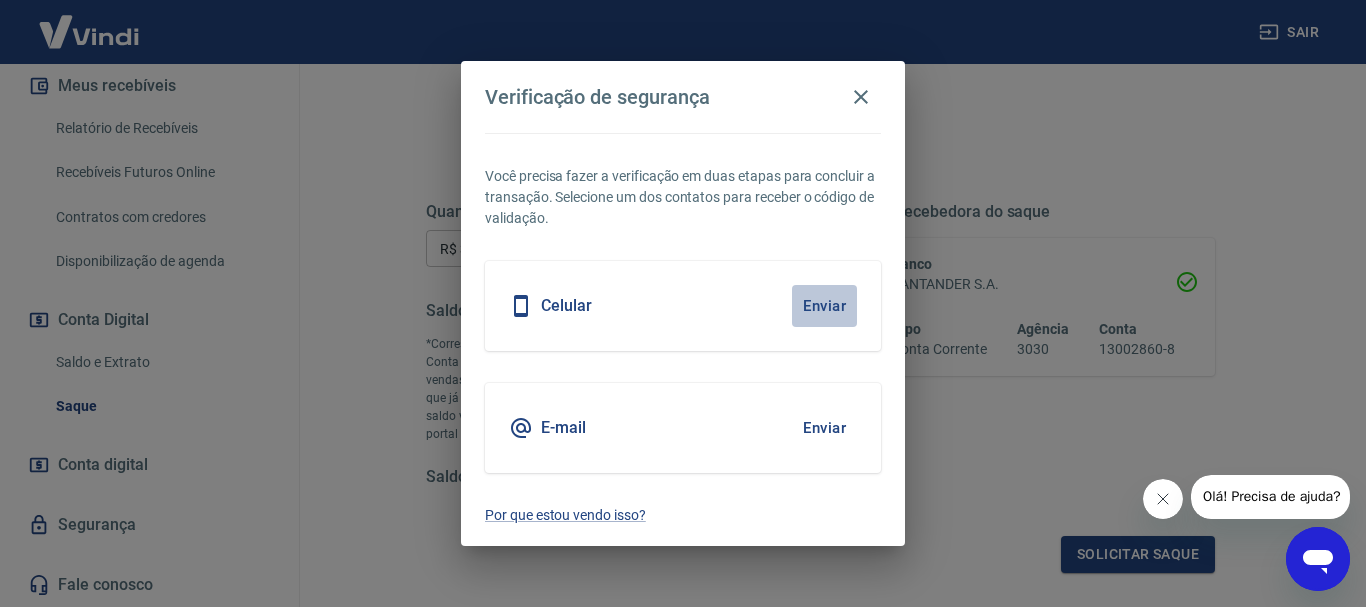 click on "Enviar" at bounding box center (824, 306) 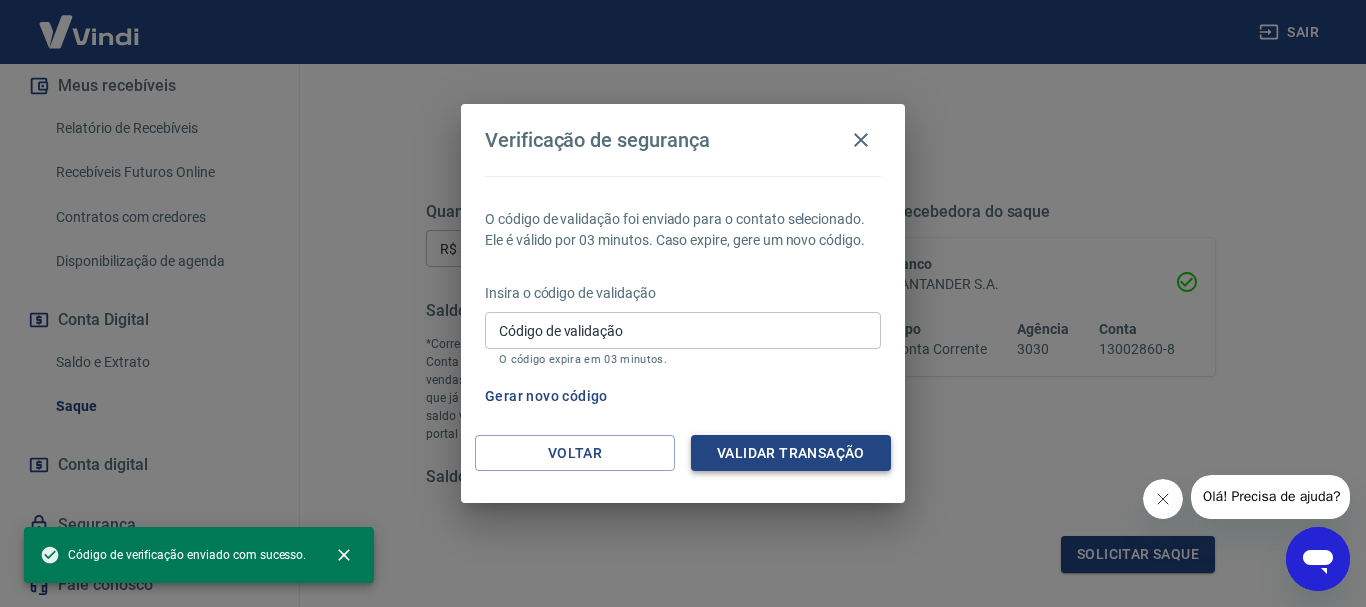 click on "Validar transação" at bounding box center (791, 453) 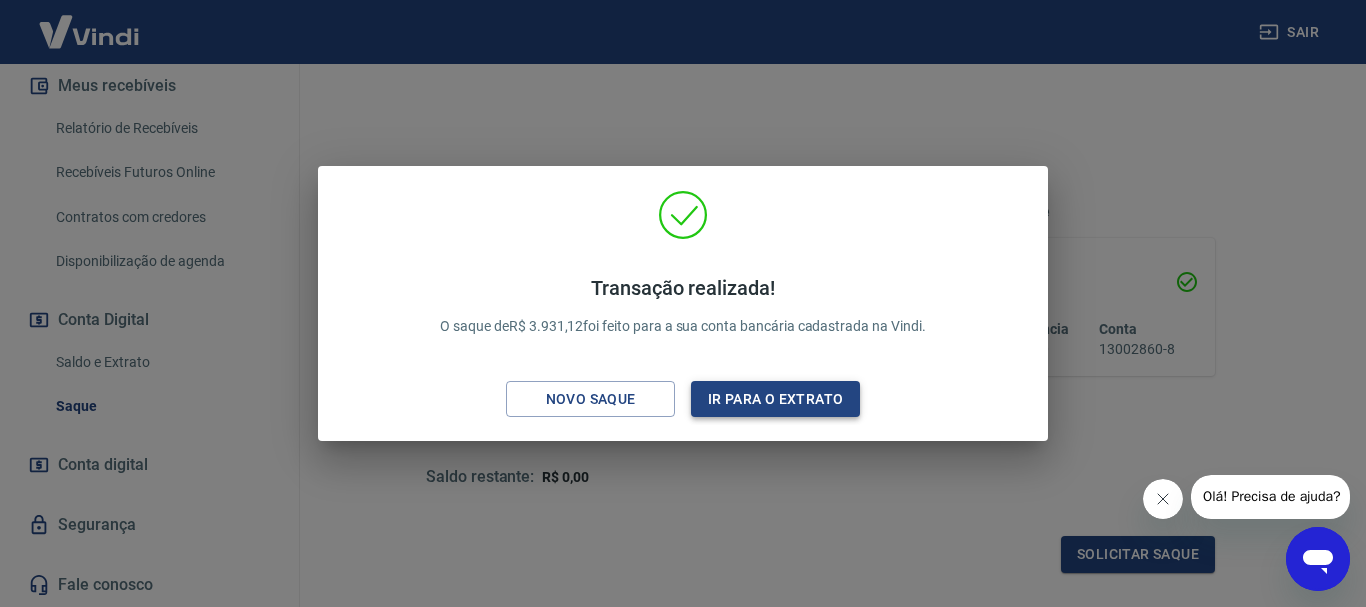 click on "Ir para o extrato" at bounding box center (775, 399) 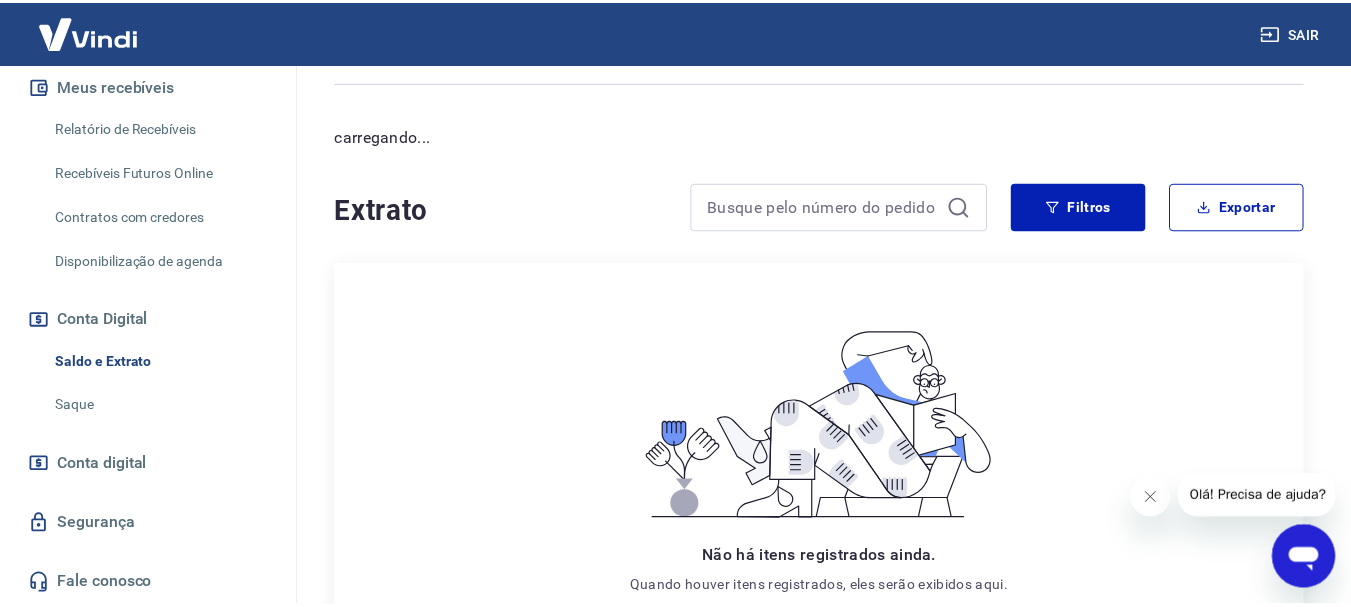 scroll, scrollTop: 0, scrollLeft: 0, axis: both 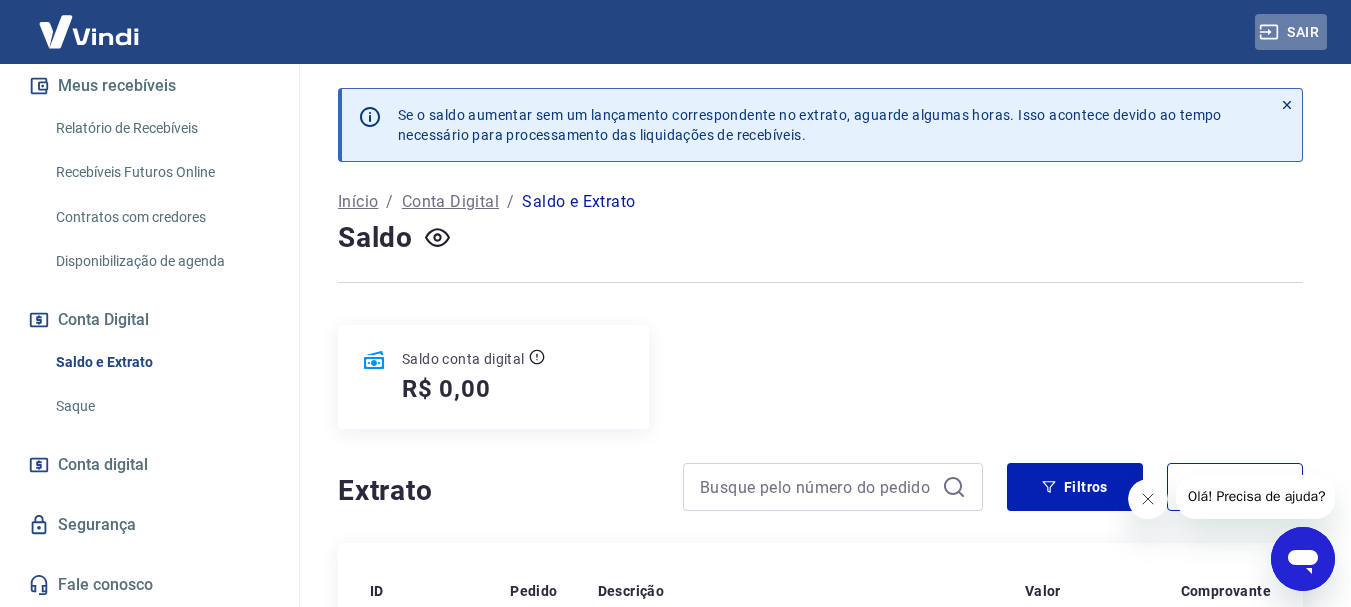 click 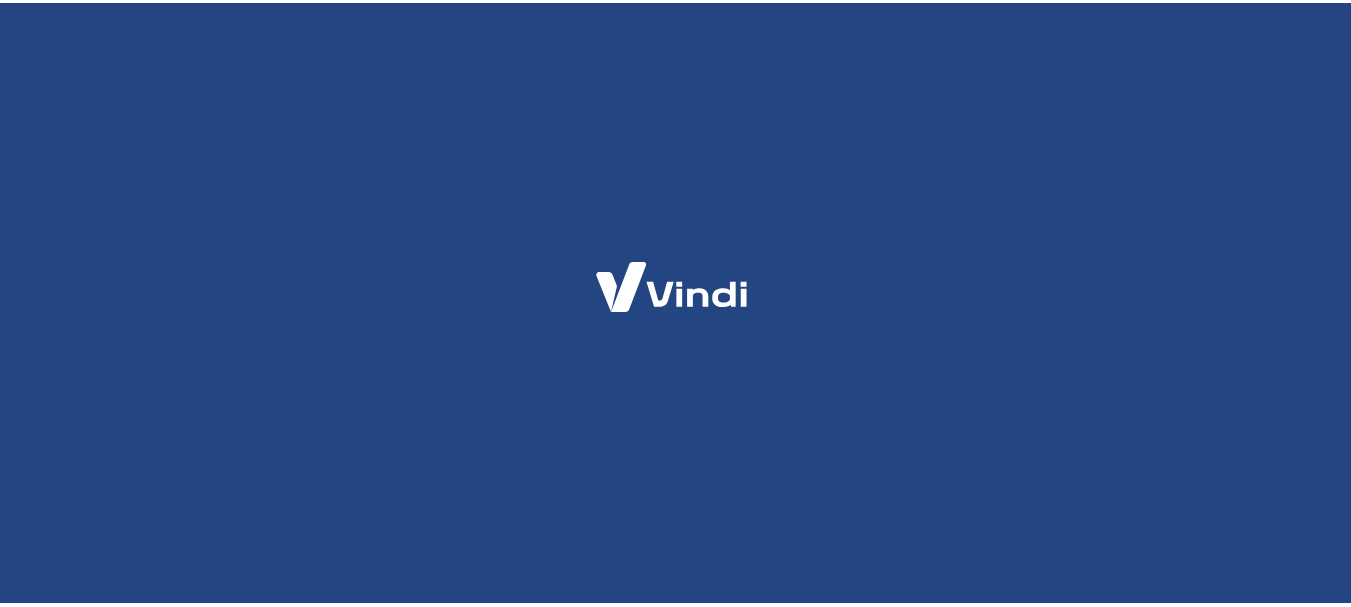 scroll, scrollTop: 0, scrollLeft: 0, axis: both 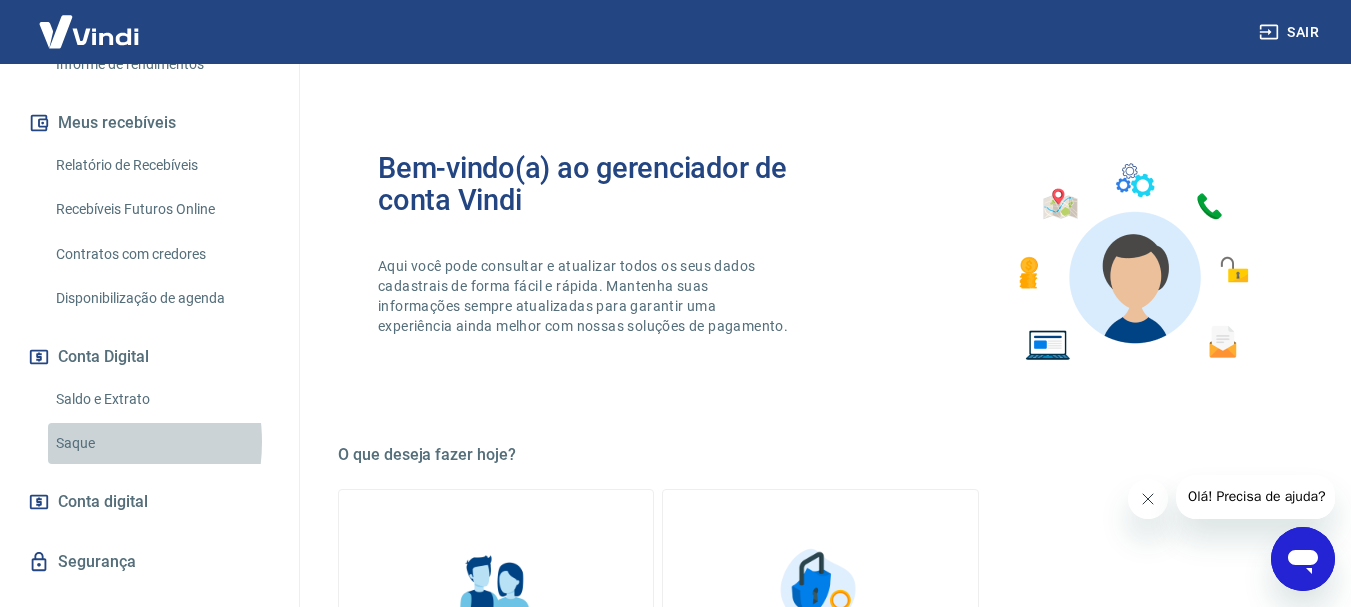 click on "Saque" at bounding box center [161, 443] 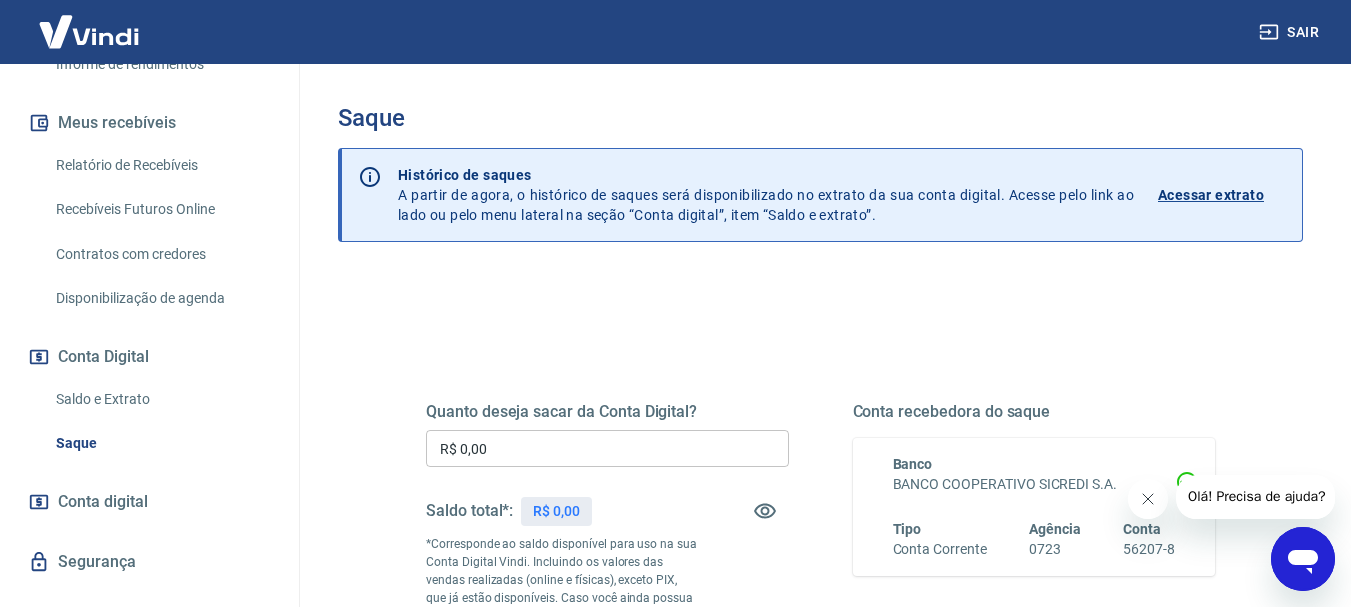 click on "R$ 0,00" at bounding box center (607, 448) 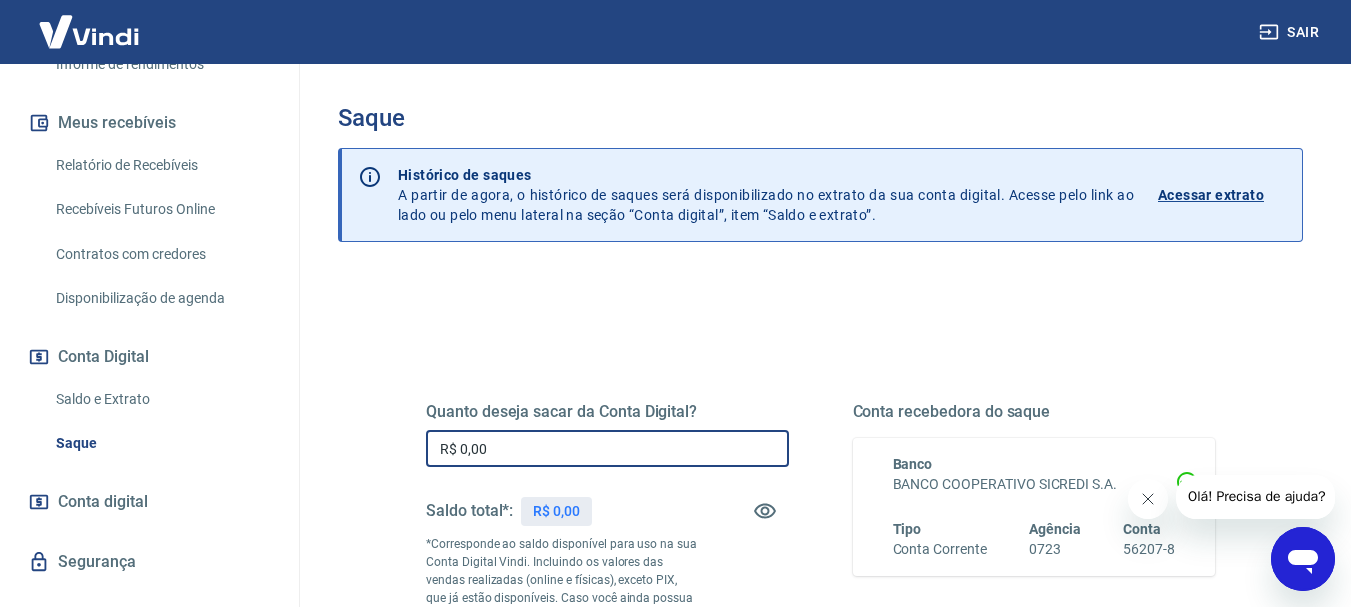 scroll, scrollTop: 100, scrollLeft: 0, axis: vertical 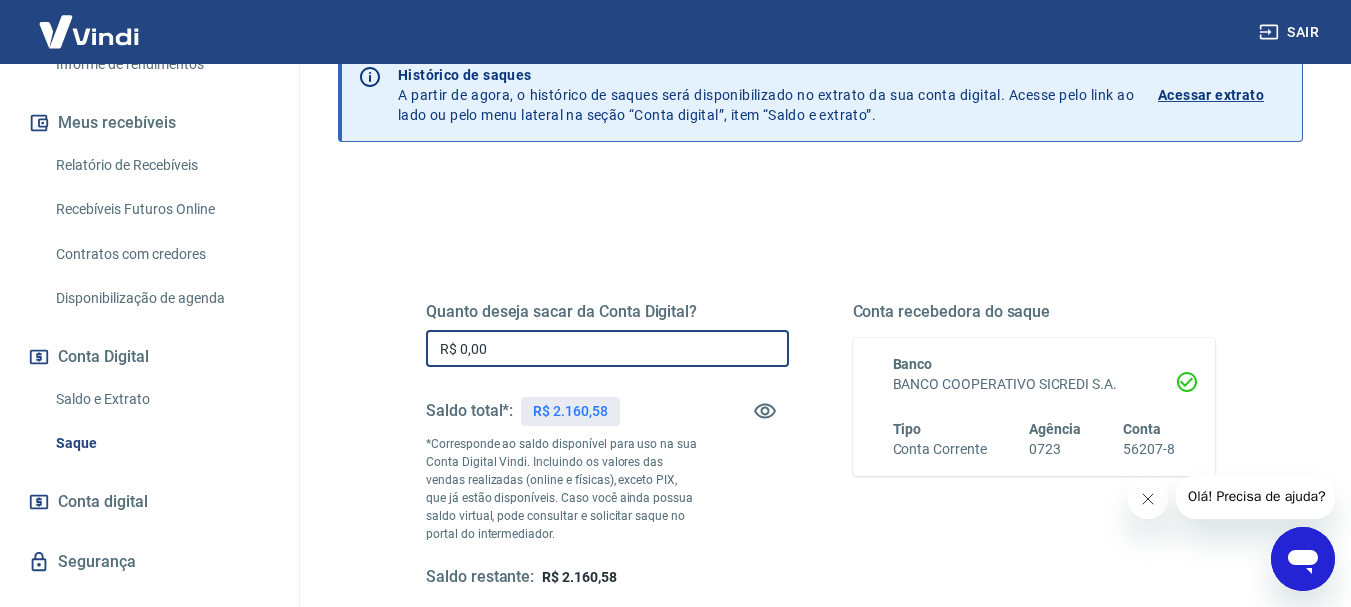 click on "R$ 0,00" at bounding box center (607, 348) 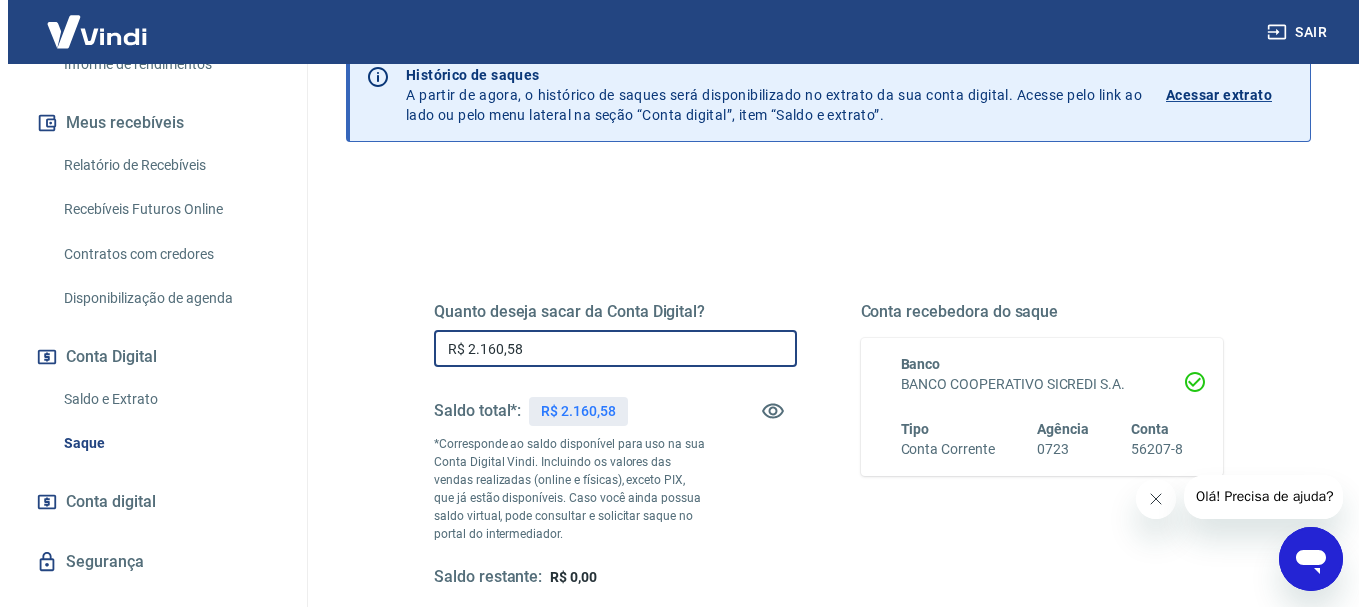 scroll, scrollTop: 300, scrollLeft: 0, axis: vertical 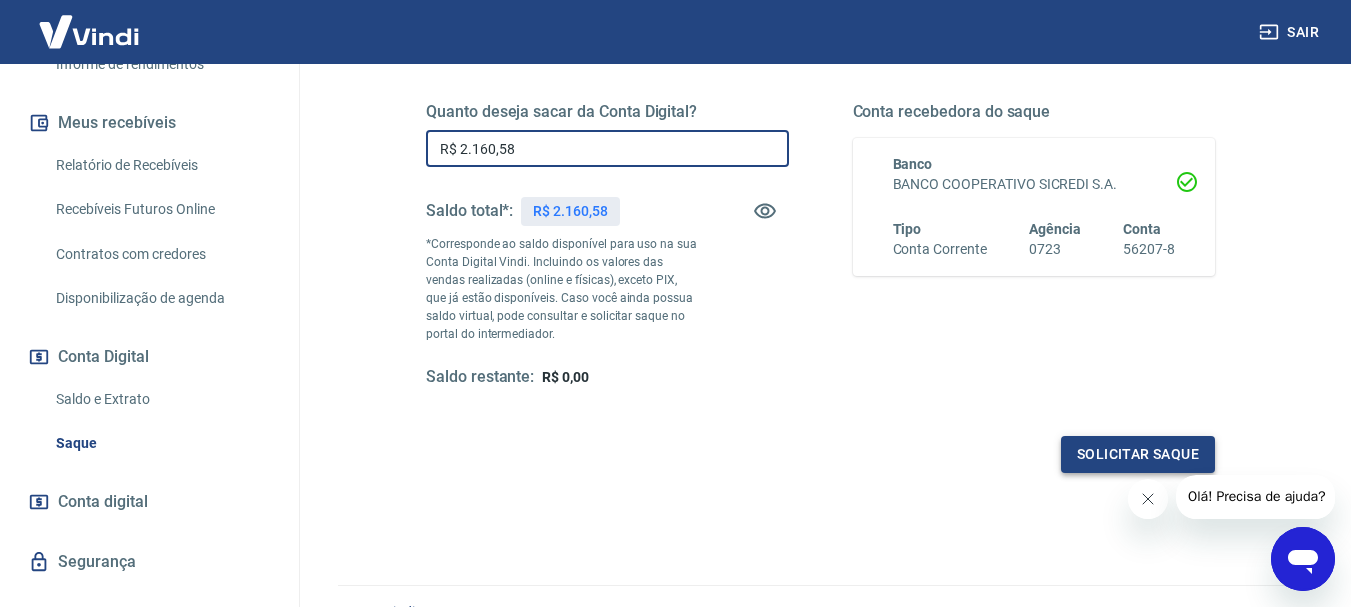 type on "R$ 2.160,58" 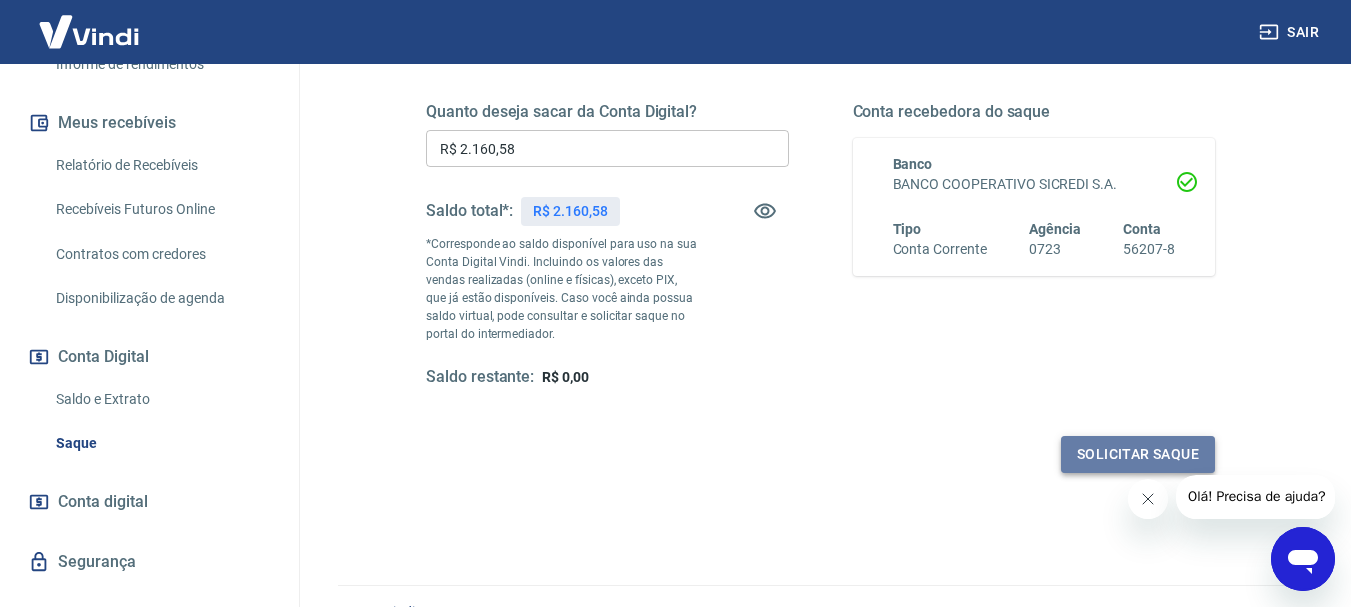 click on "Solicitar saque" at bounding box center (1138, 454) 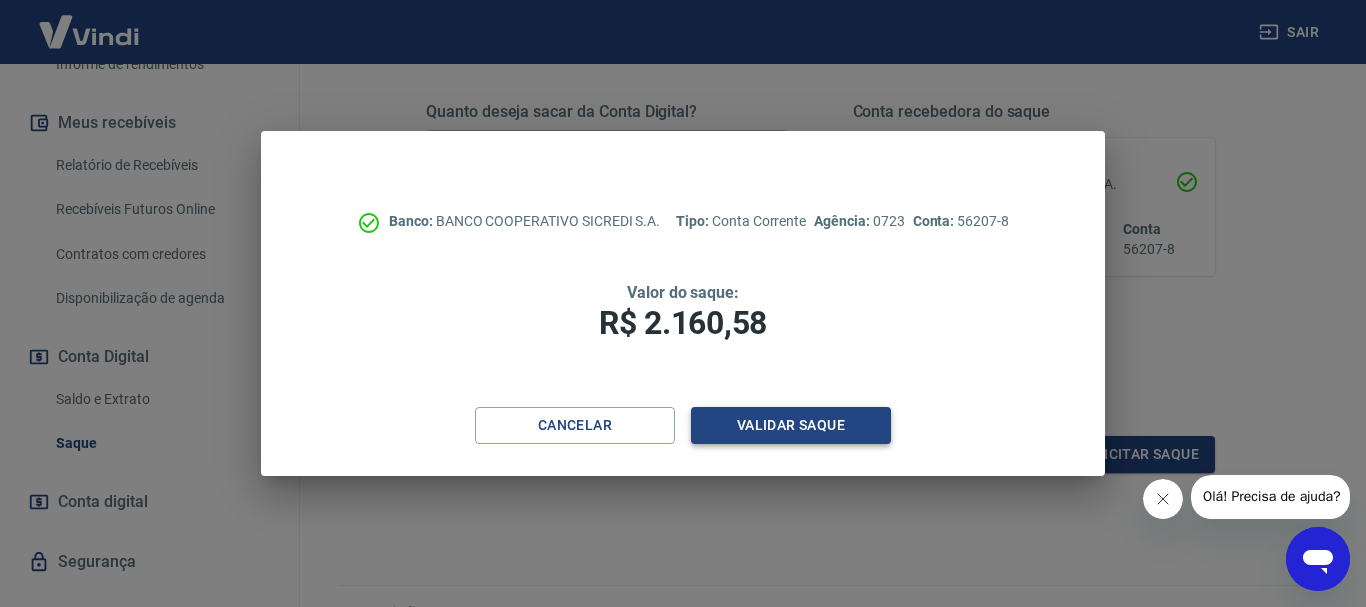 click on "Validar saque" at bounding box center [791, 425] 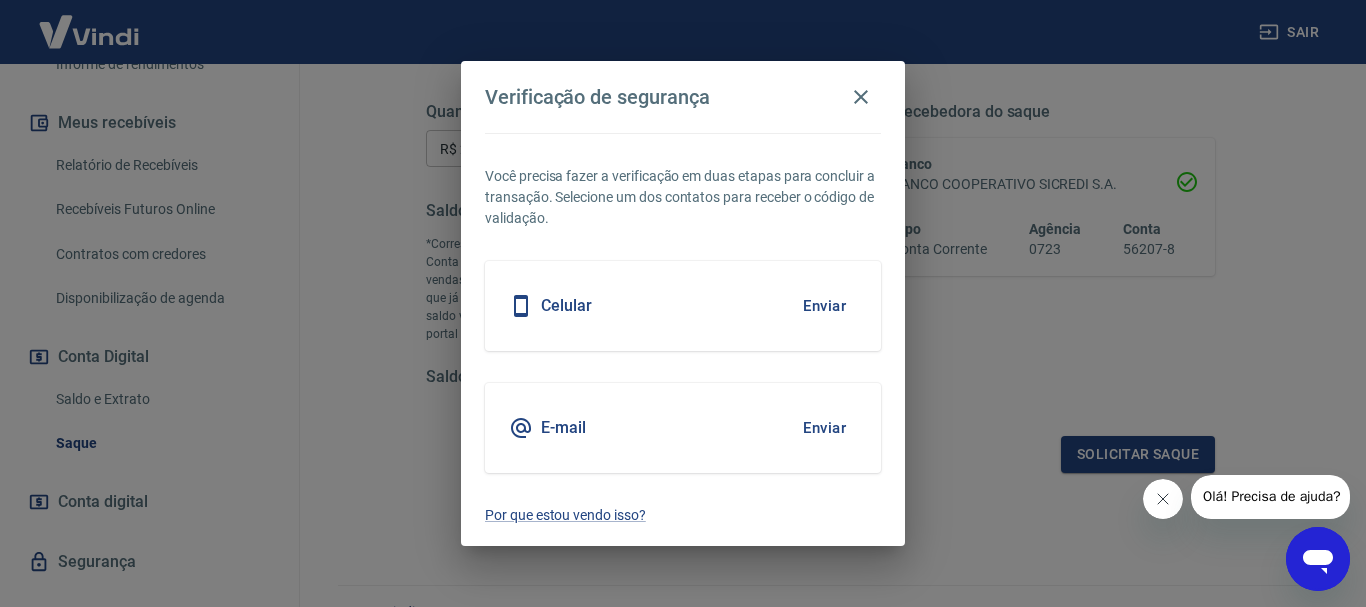 click on "Celular Enviar" at bounding box center (683, 306) 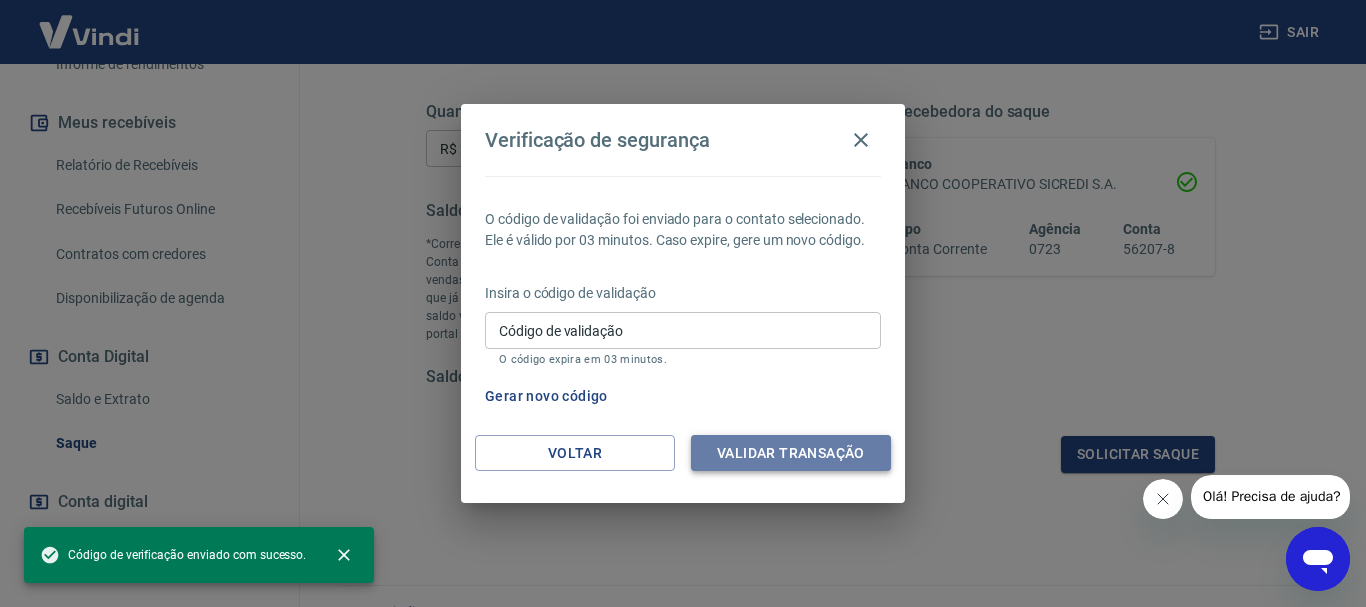 click on "Validar transação" at bounding box center [791, 453] 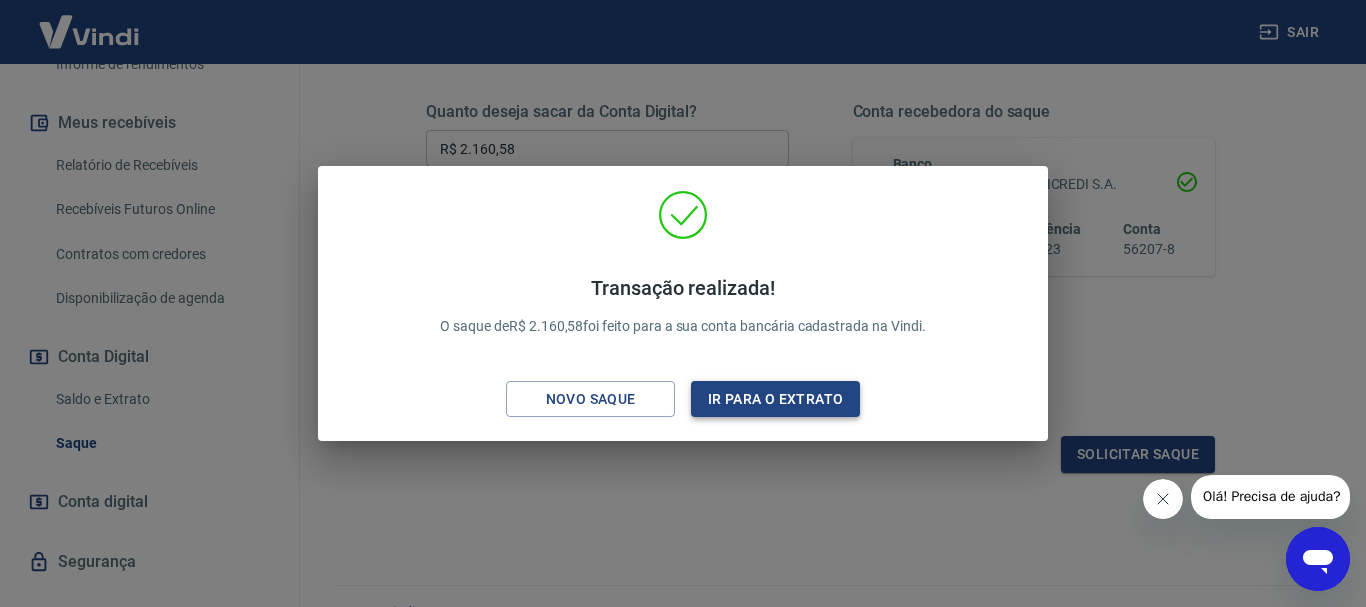 click on "Ir para o extrato" at bounding box center (775, 399) 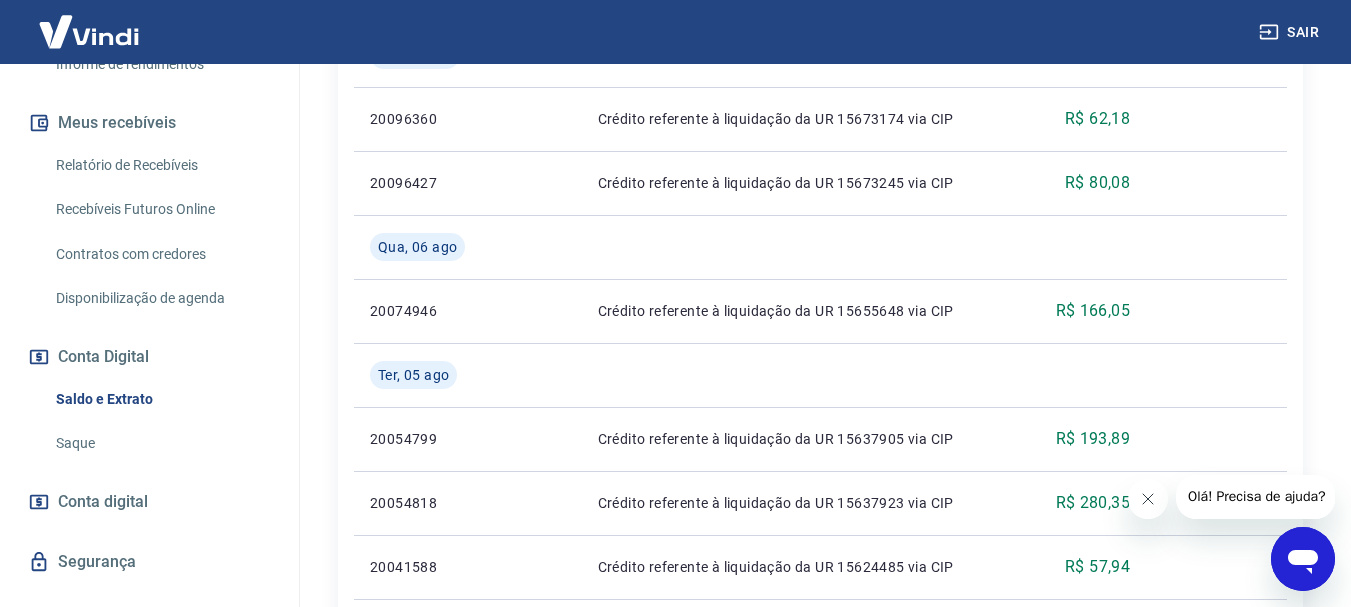 scroll, scrollTop: 0, scrollLeft: 0, axis: both 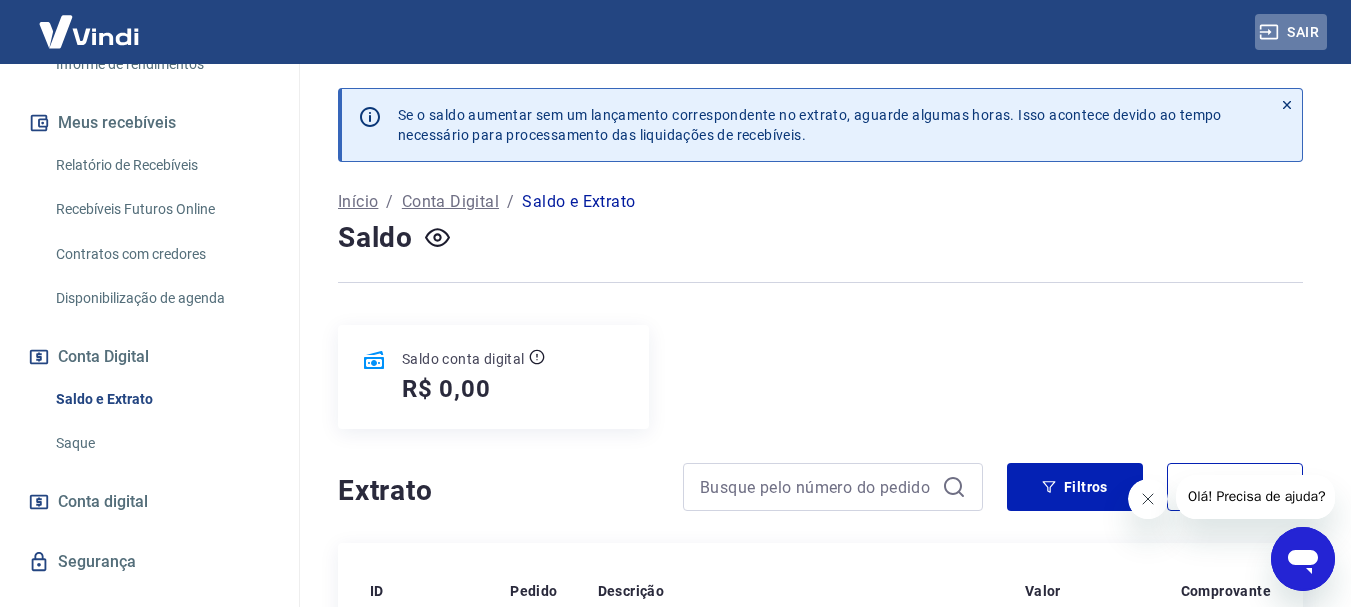 click 